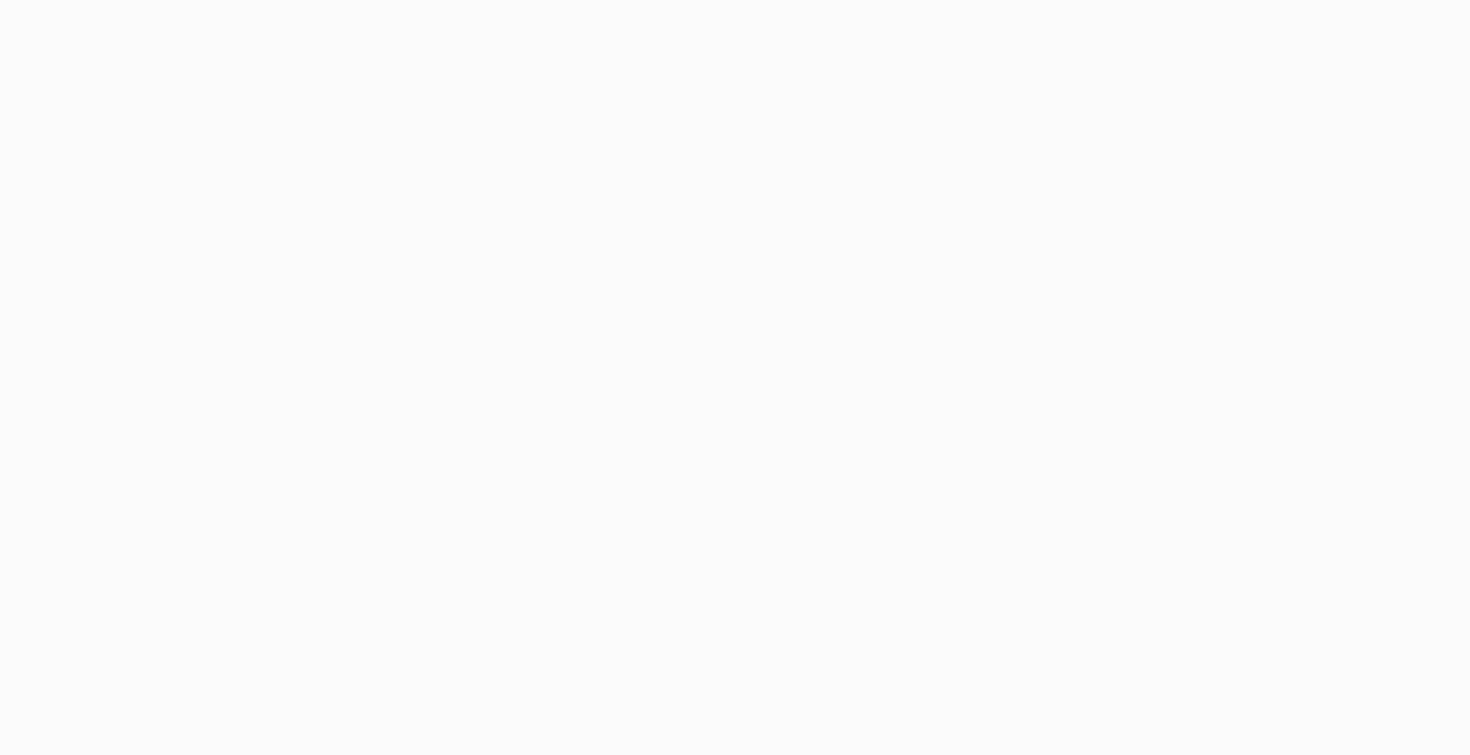 scroll, scrollTop: 0, scrollLeft: 0, axis: both 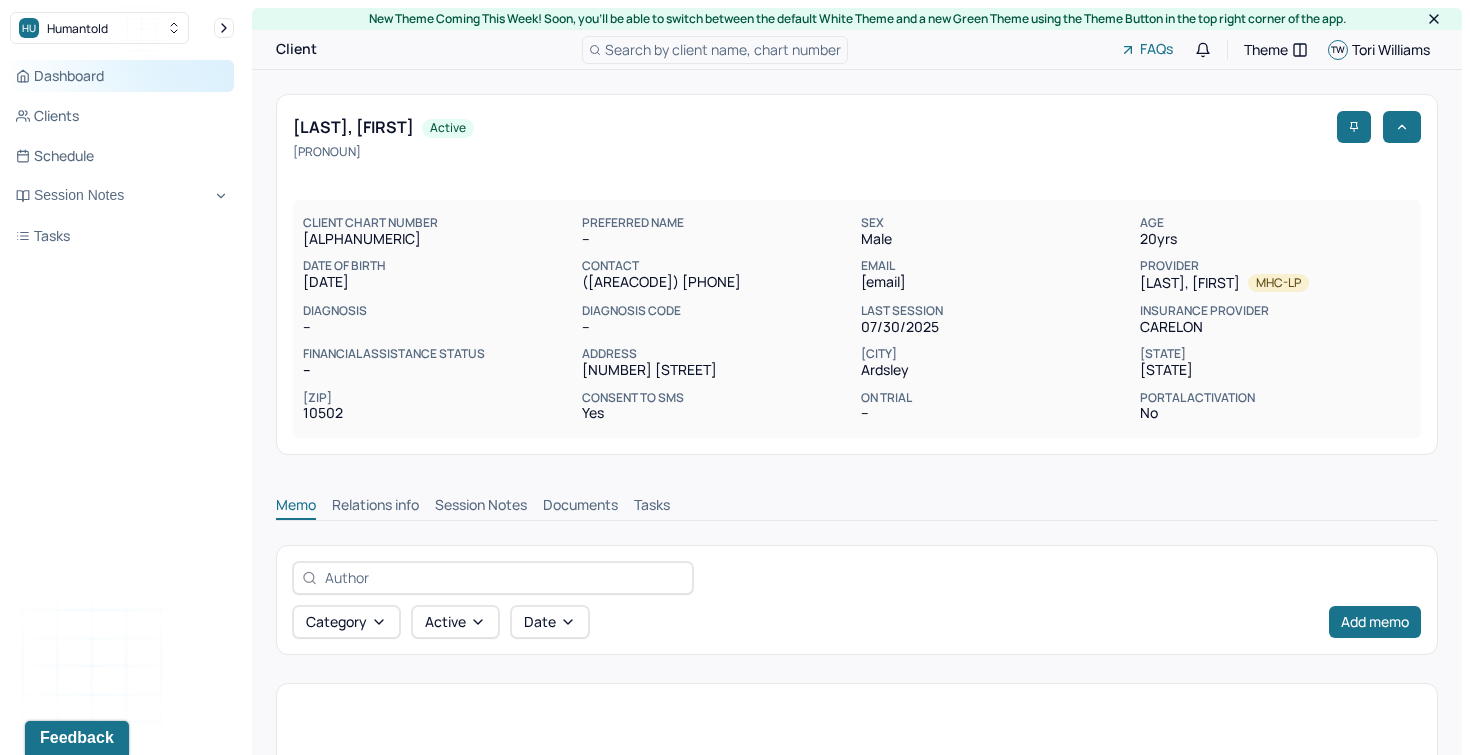 click on "Dashboard" at bounding box center (122, 76) 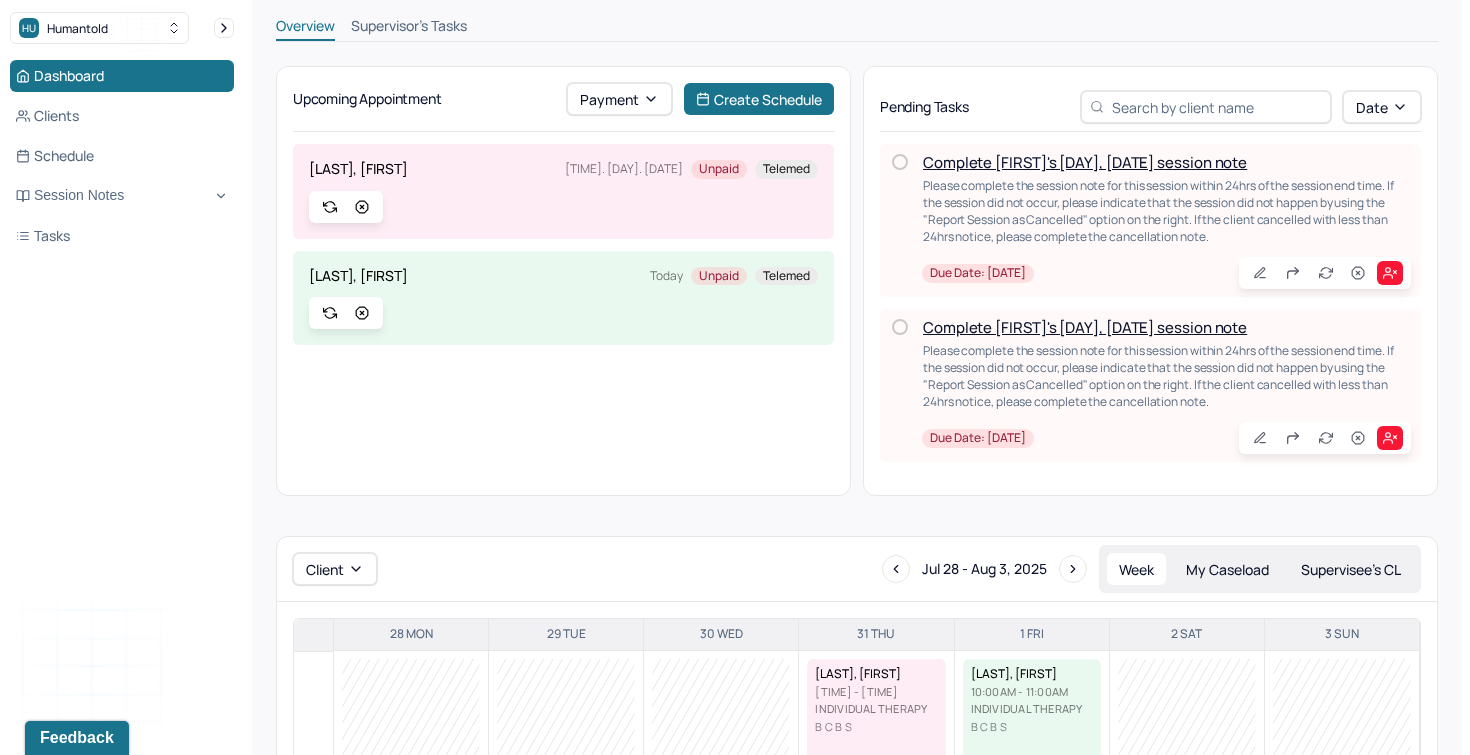 scroll, scrollTop: 270, scrollLeft: 0, axis: vertical 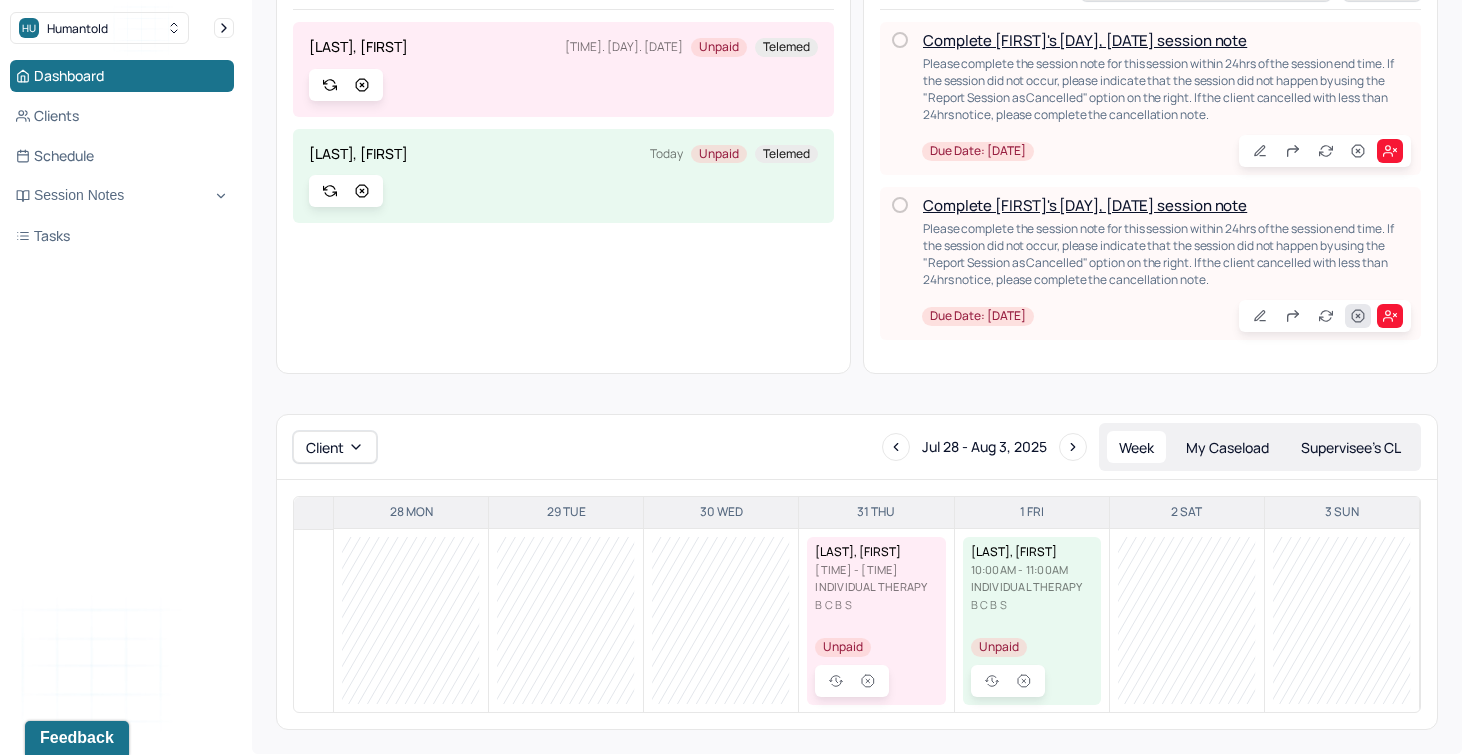 click 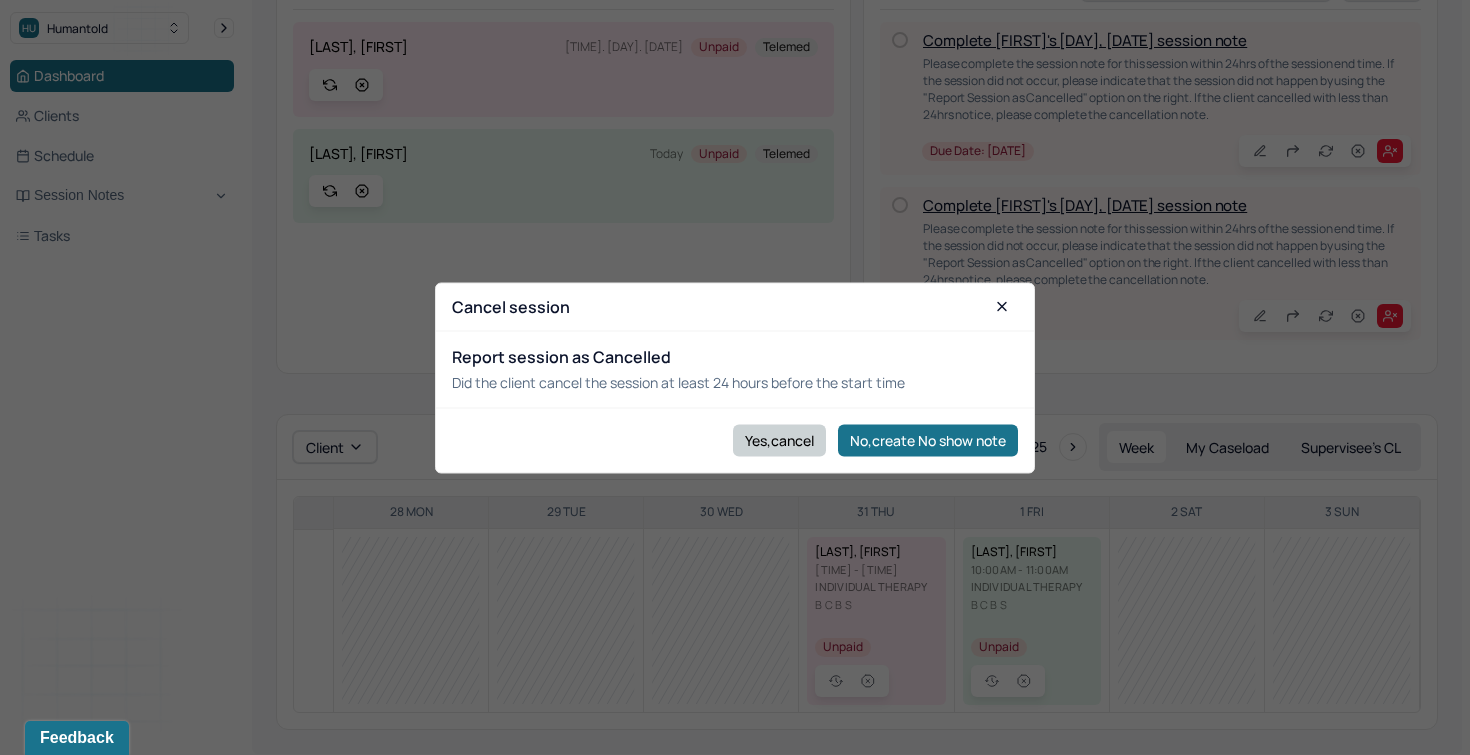click on "Yes,cancel" at bounding box center (779, 440) 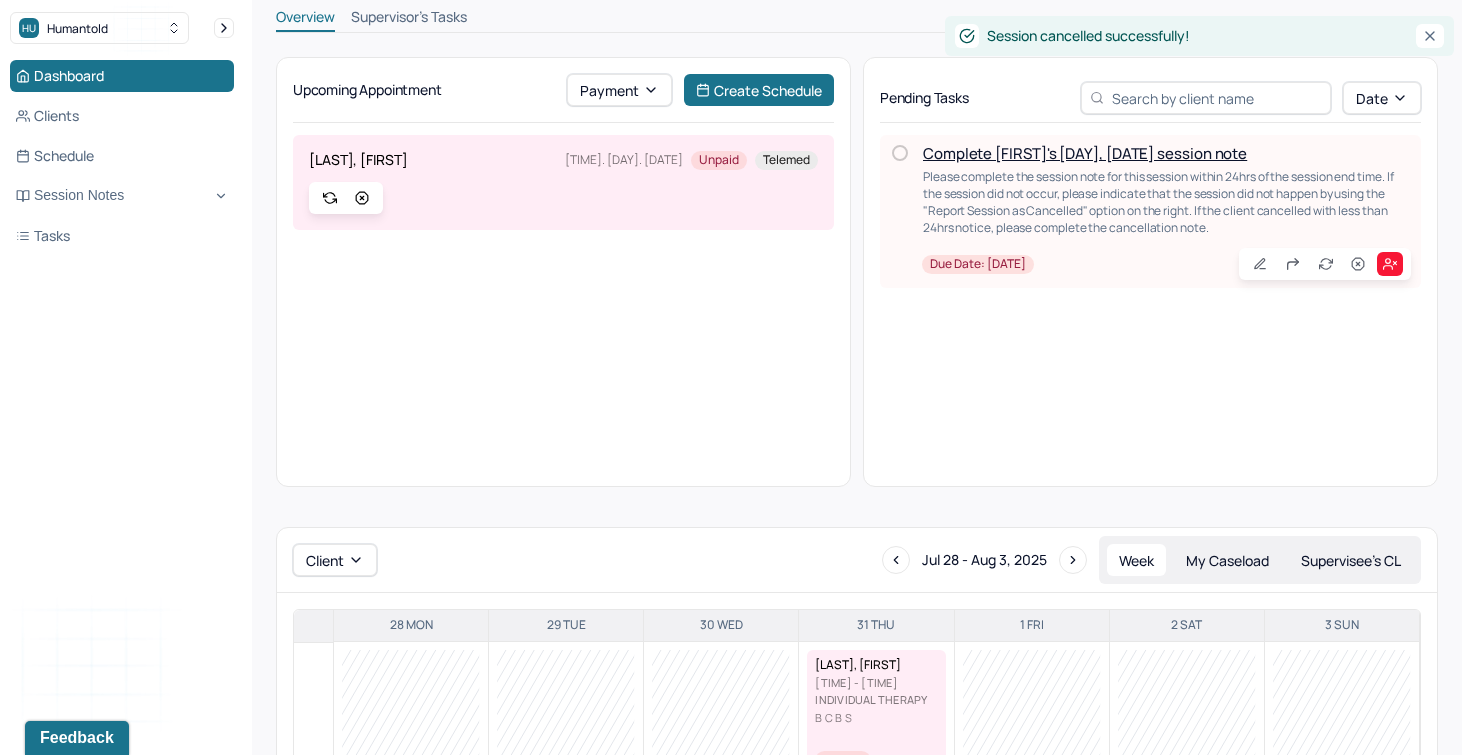 scroll, scrollTop: 149, scrollLeft: 0, axis: vertical 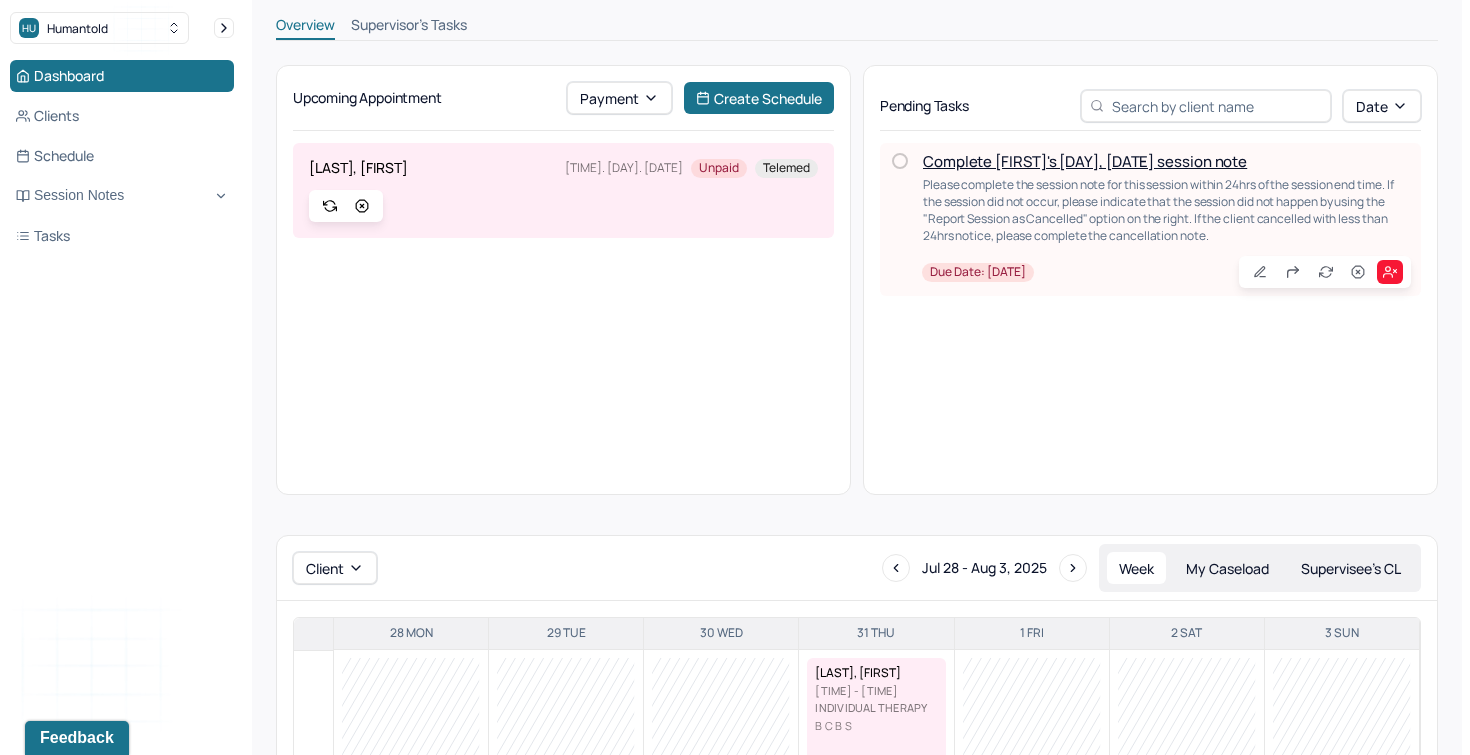click on "[LAST], [FIRST] [TIME]. [DAY]. [DATE] Unpaid Telemed" at bounding box center (563, 190) 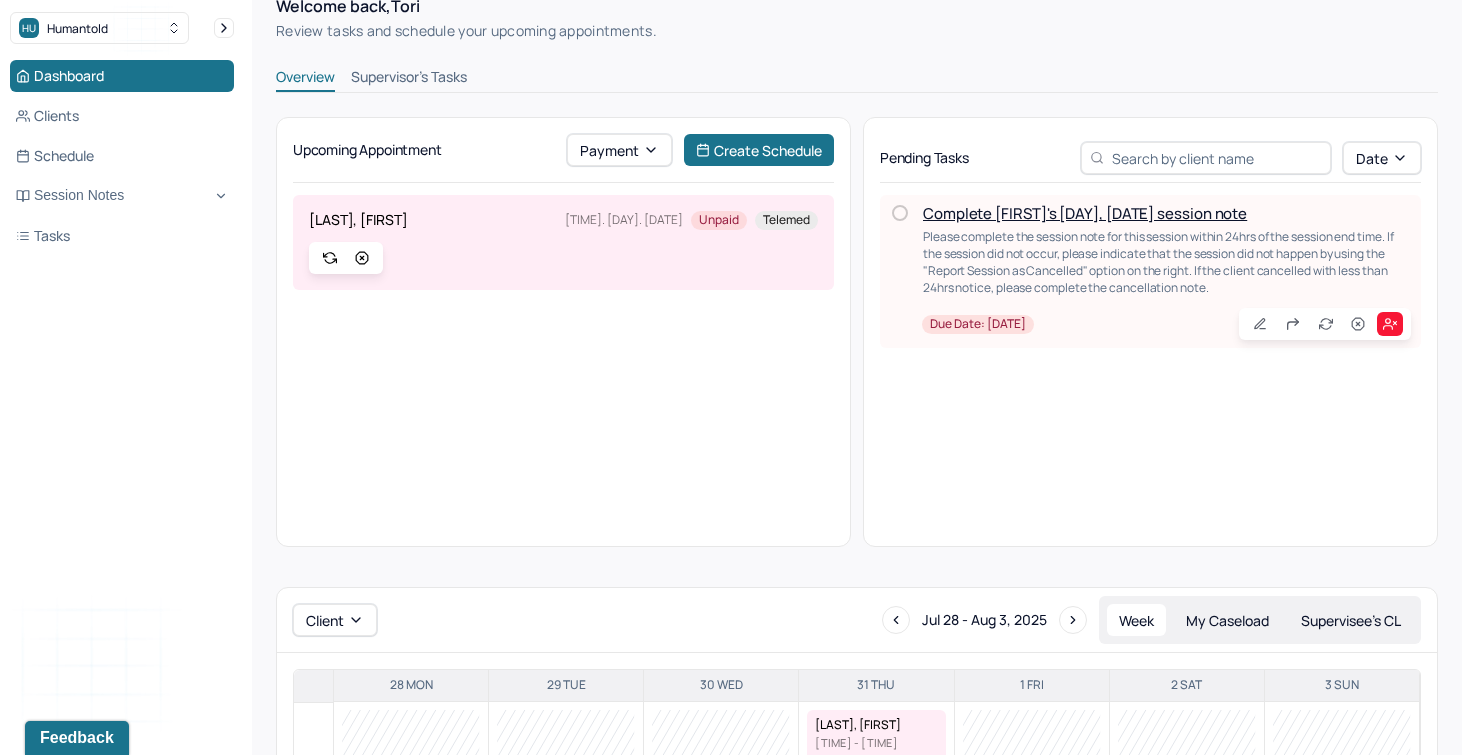 scroll, scrollTop: 94, scrollLeft: 0, axis: vertical 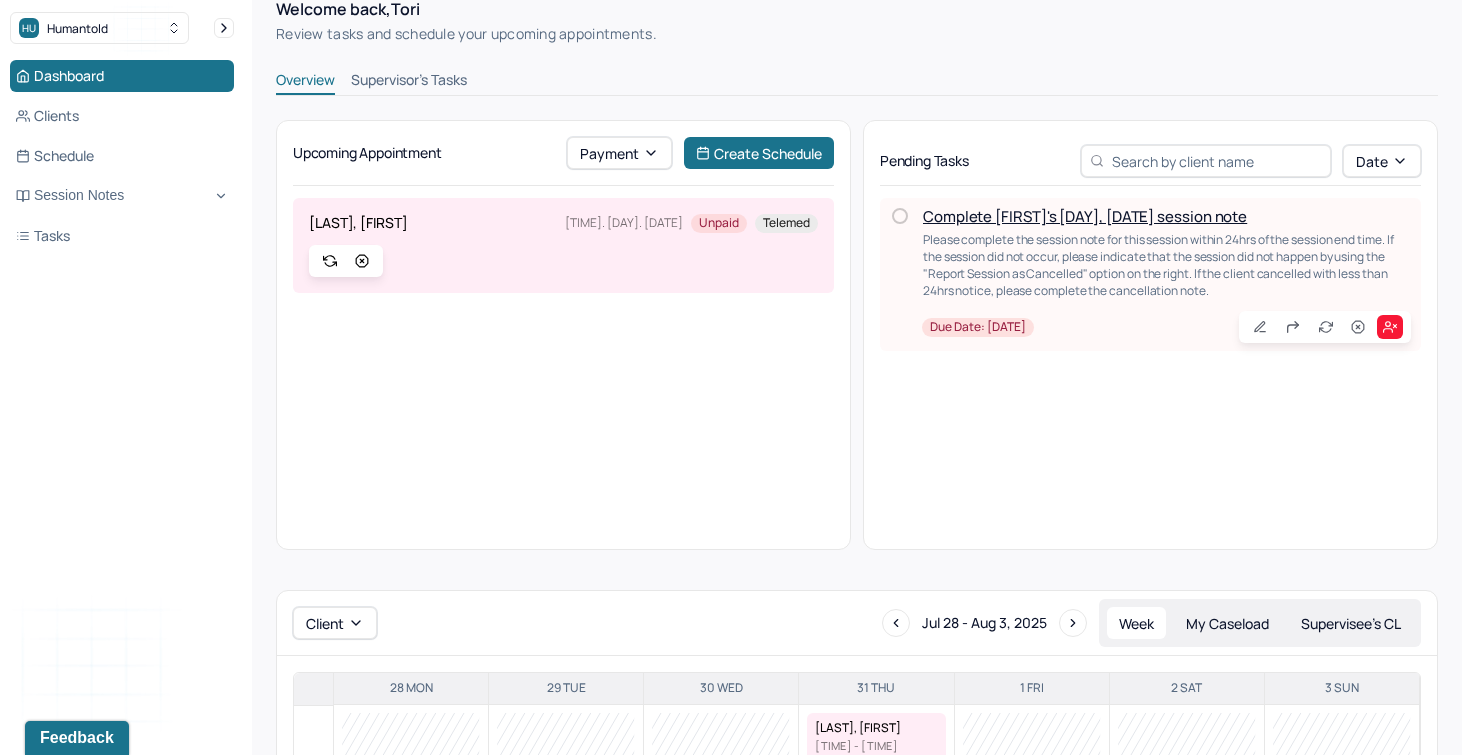 click on "Complete [FIRST]'s [DAY], [DATE] session note" at bounding box center [1085, 216] 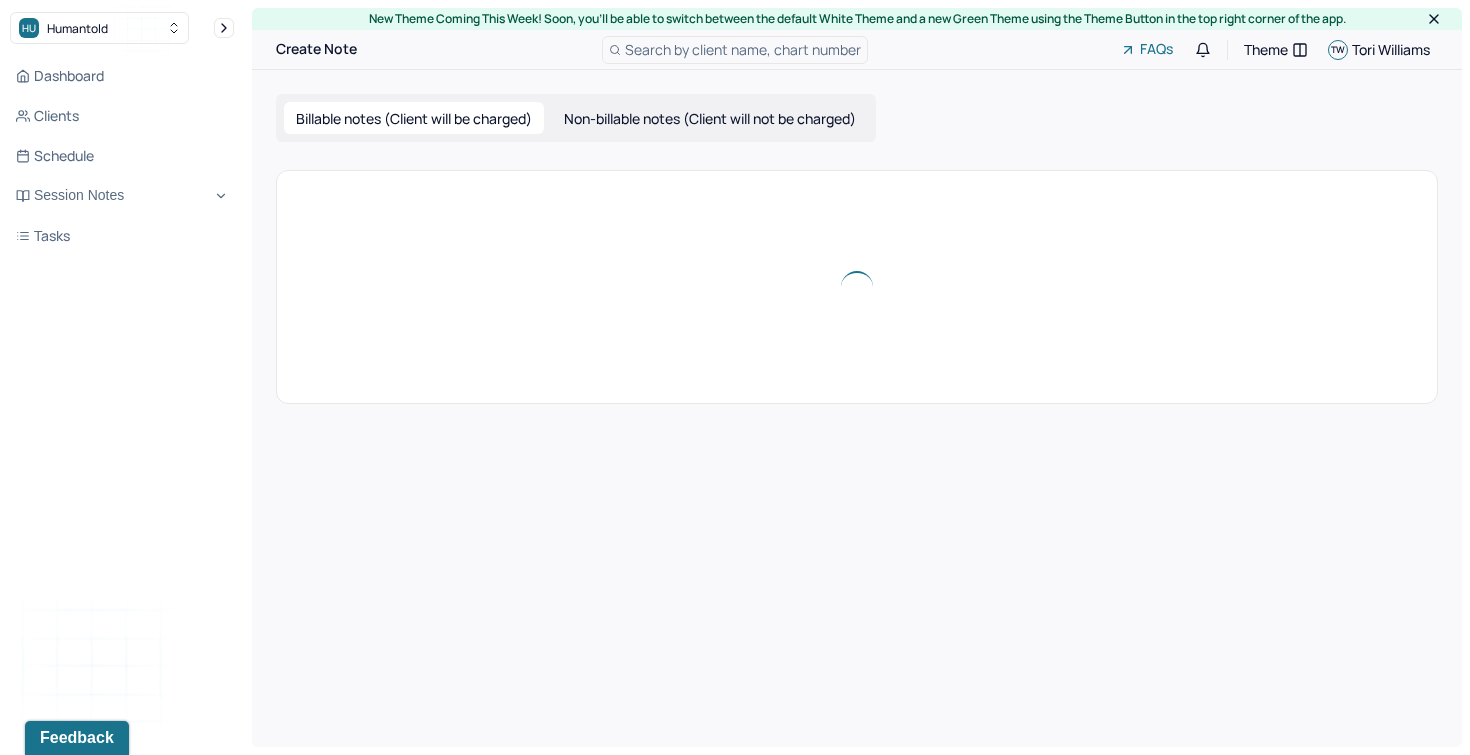 scroll, scrollTop: 0, scrollLeft: 0, axis: both 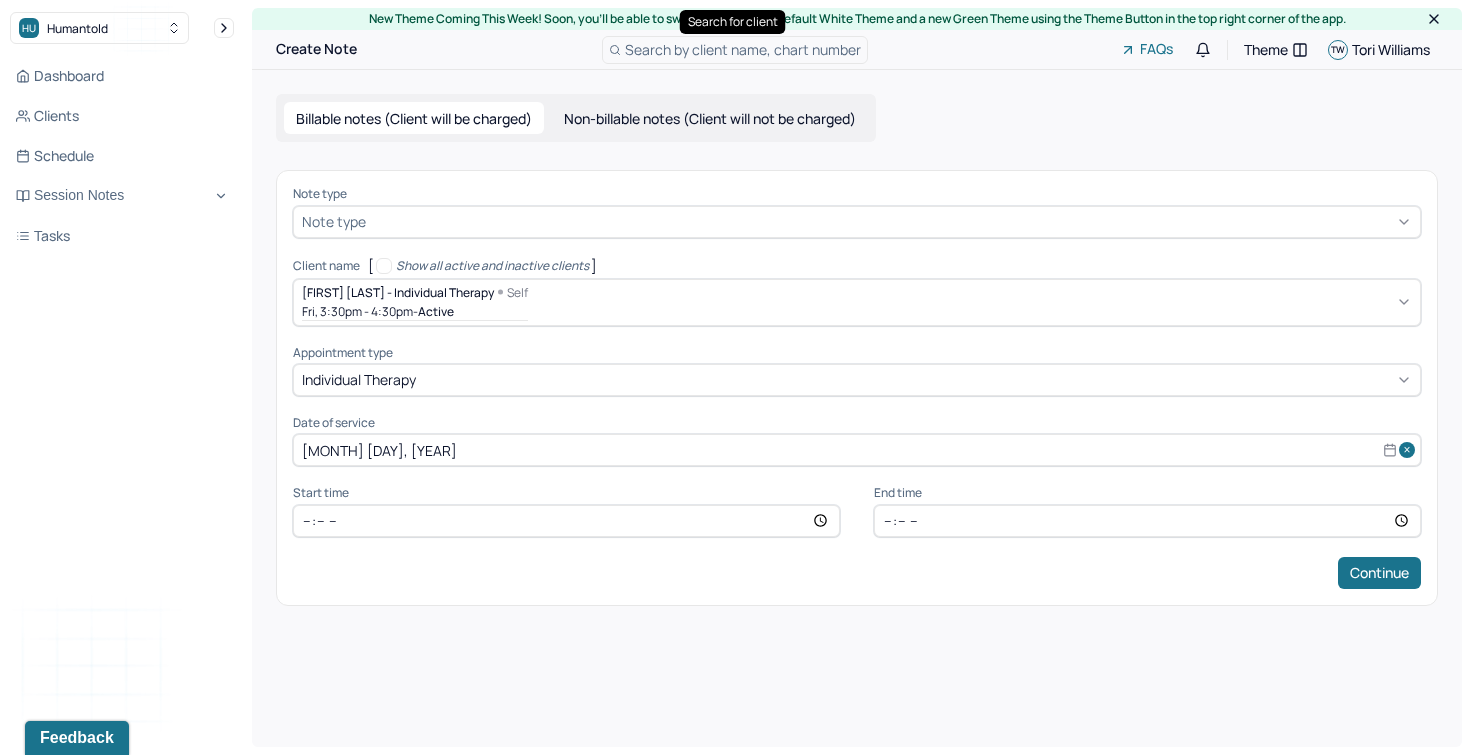 click on "Search by client name, chart number" at bounding box center (743, 49) 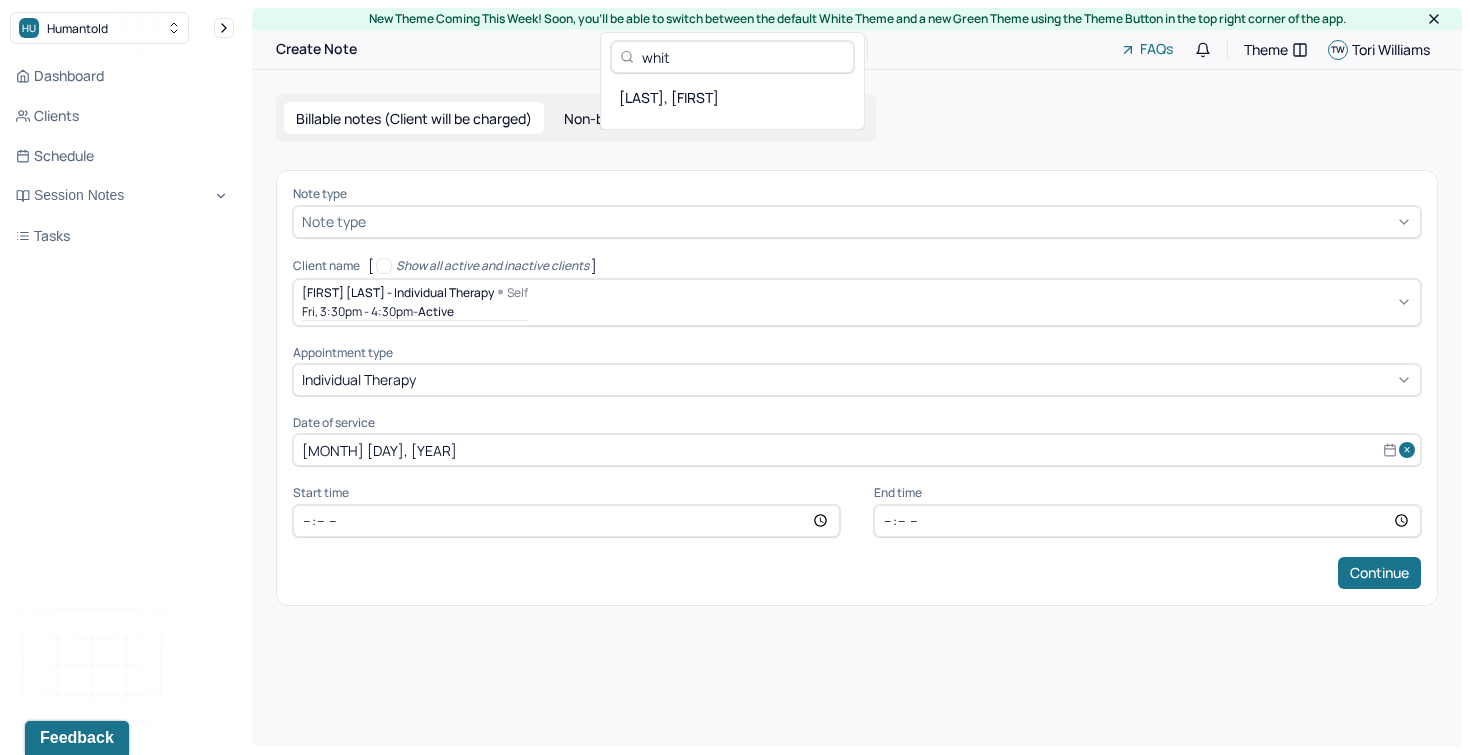 type on "whit" 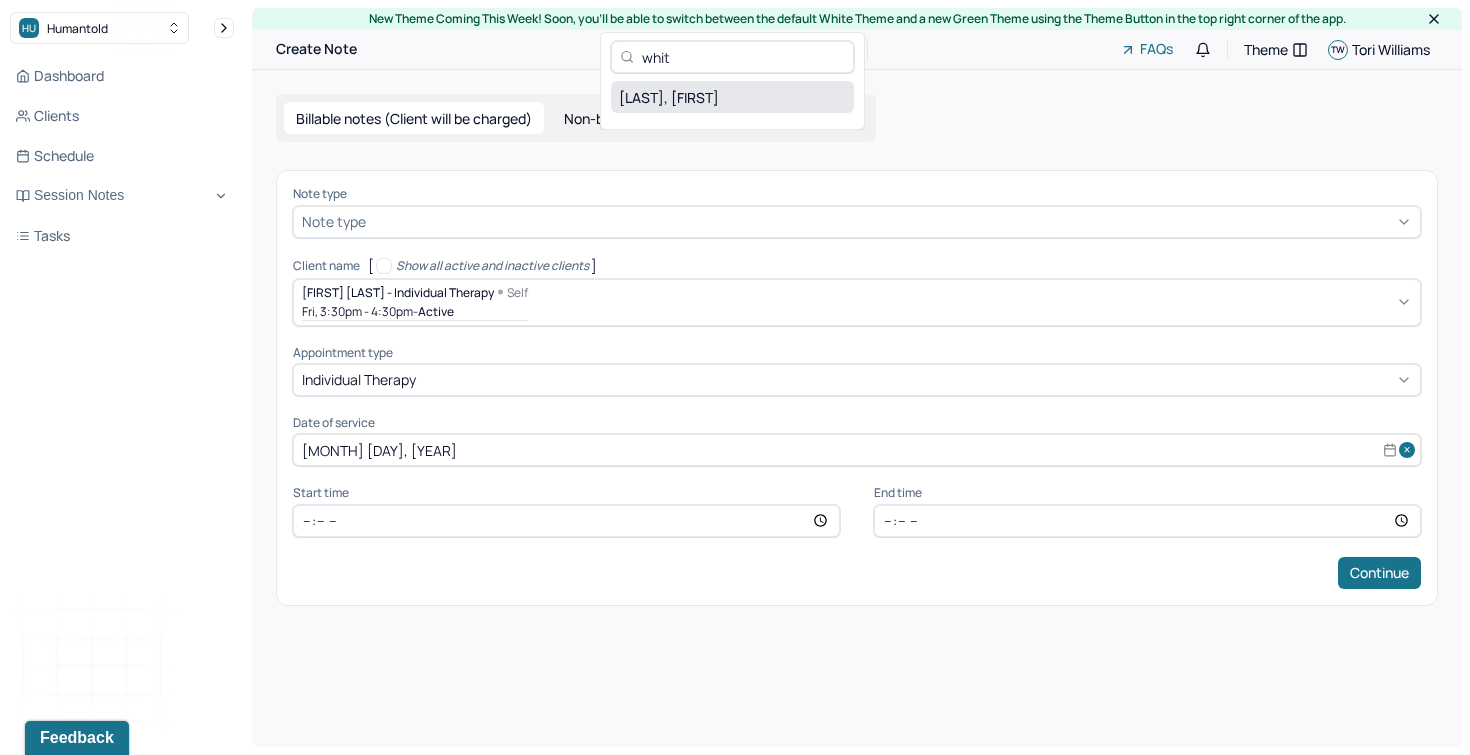 click on "[LAST], [FIRST]" at bounding box center [732, 97] 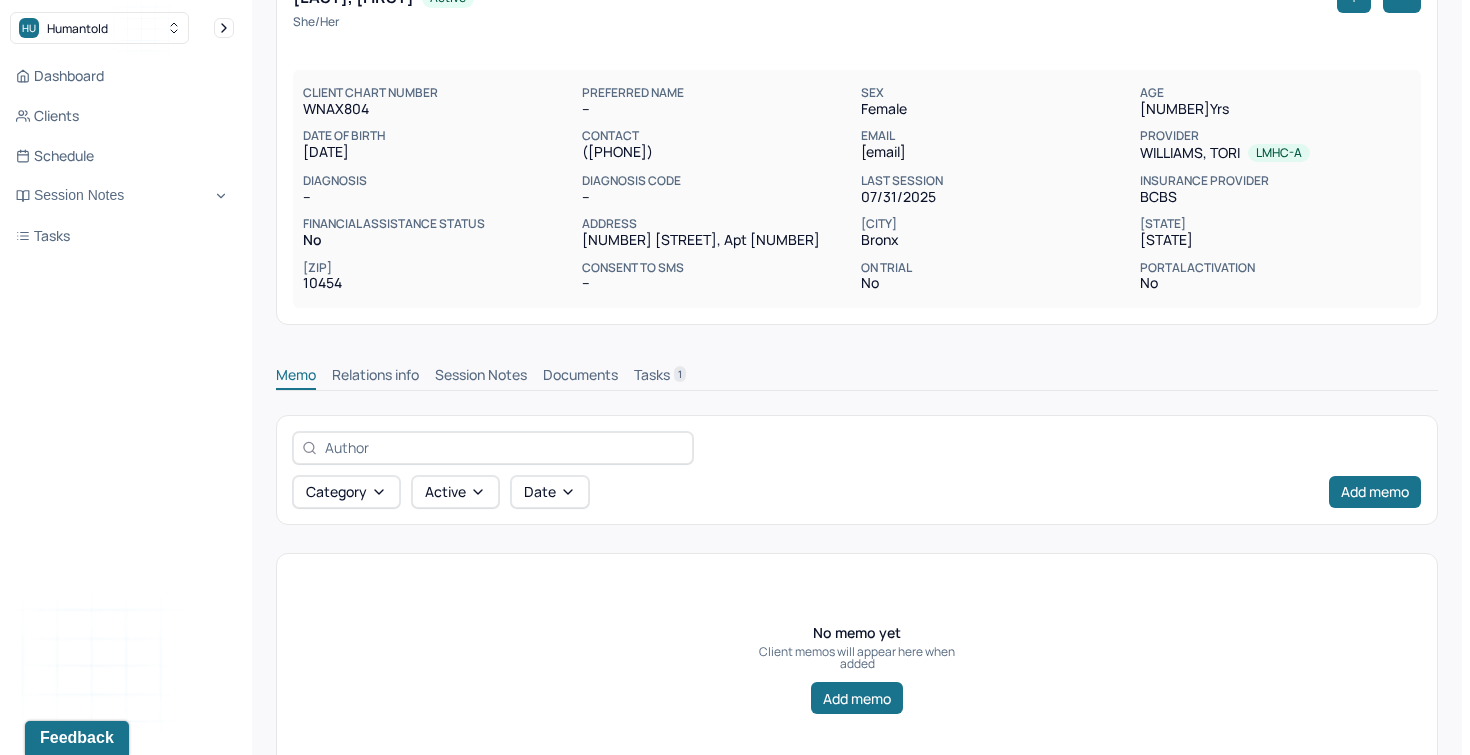 scroll, scrollTop: 154, scrollLeft: 0, axis: vertical 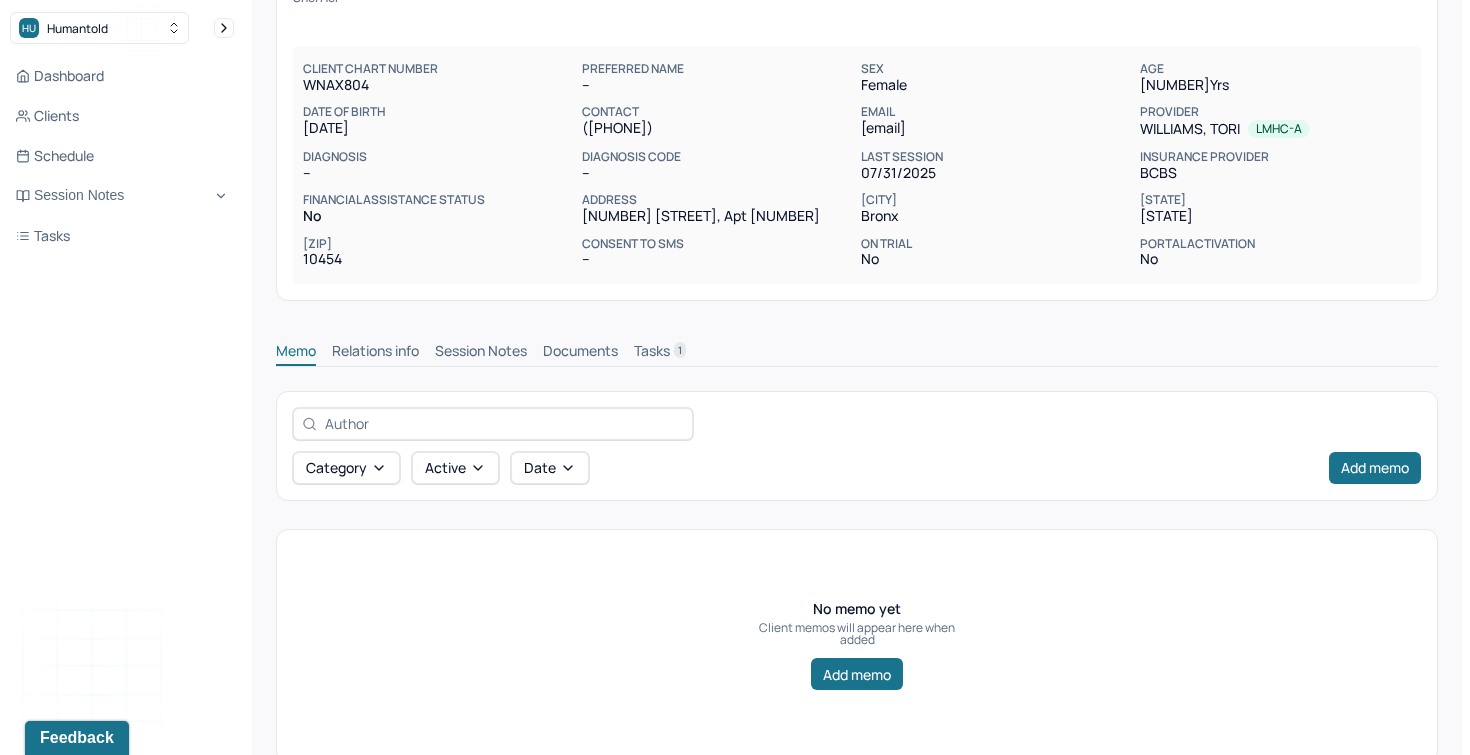 click on "Session Notes" at bounding box center [481, 353] 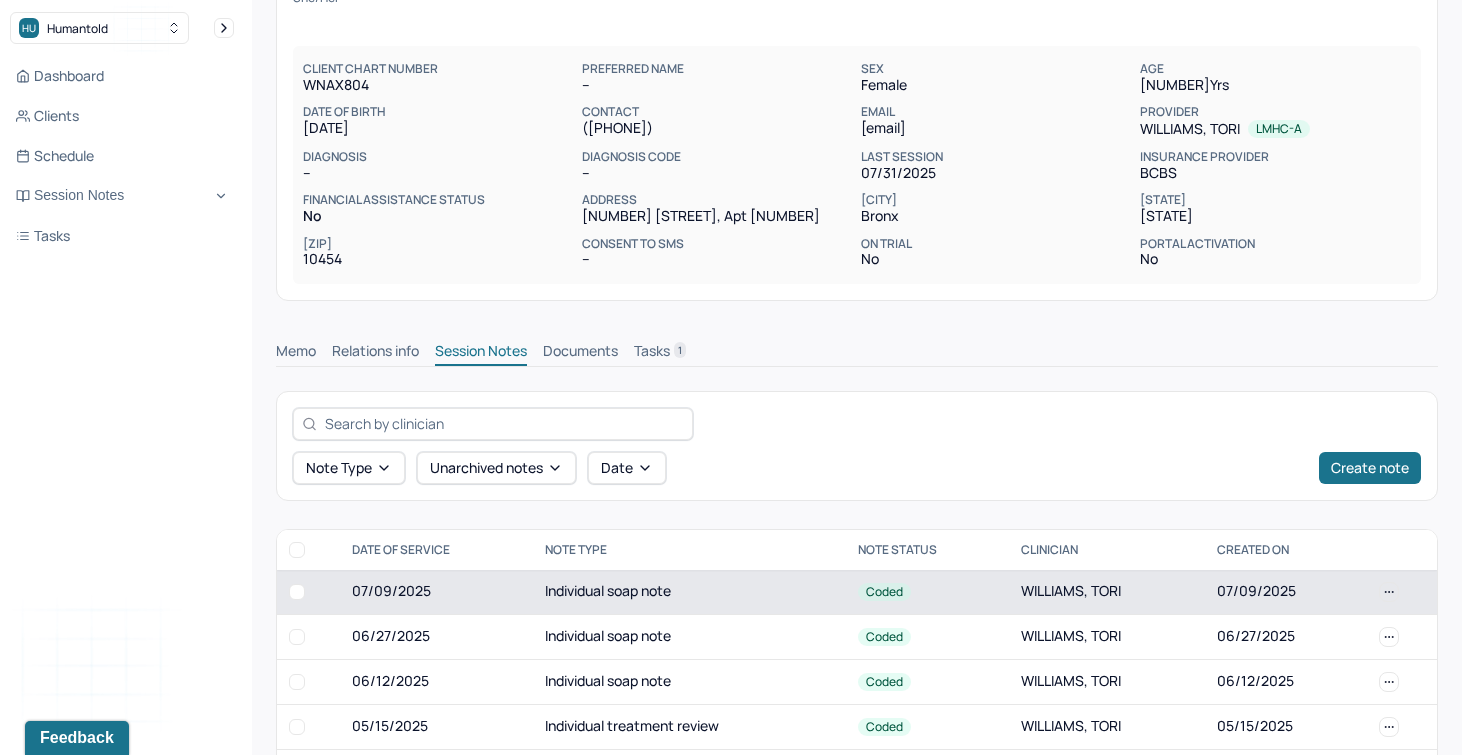 click on "Individual soap note" at bounding box center (689, 592) 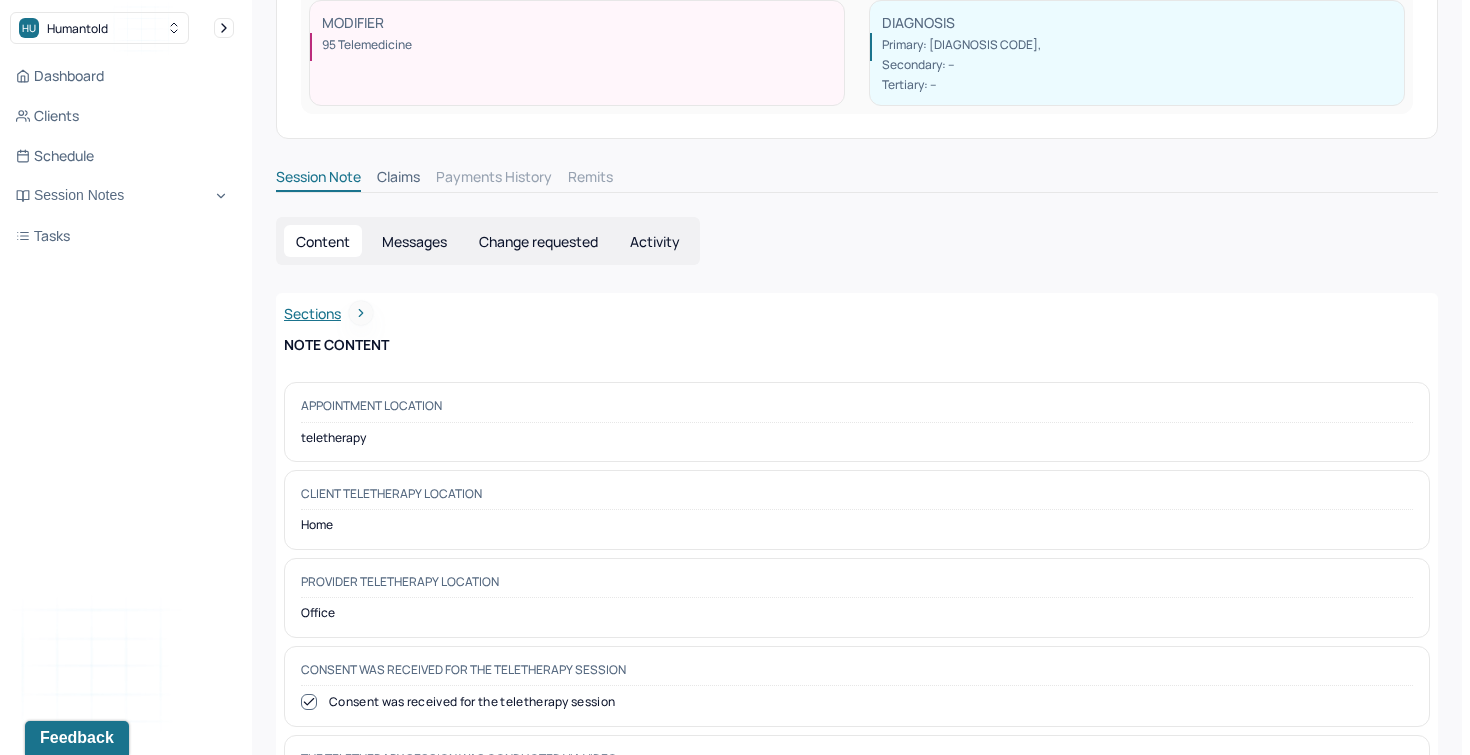 scroll, scrollTop: 420, scrollLeft: 0, axis: vertical 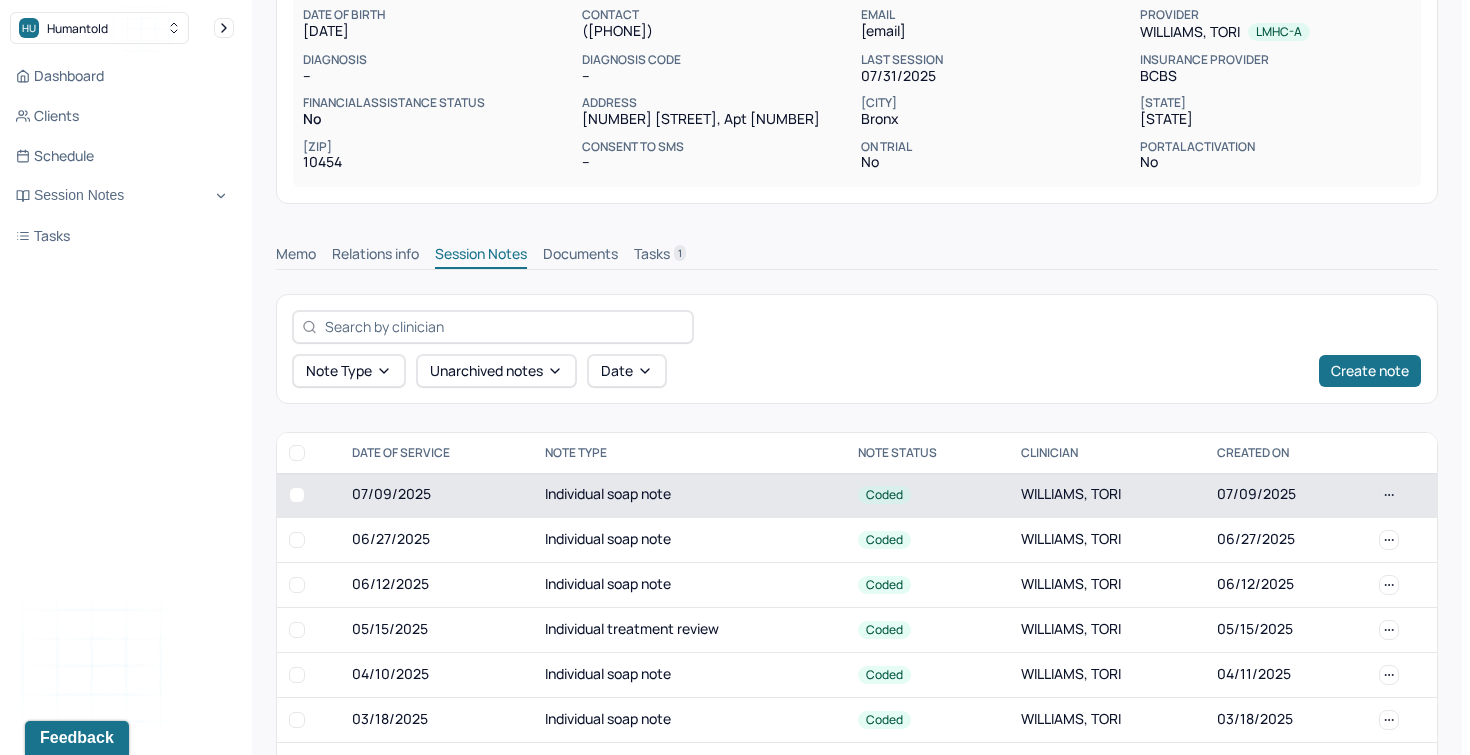 click on "07/09/2025" at bounding box center (436, 495) 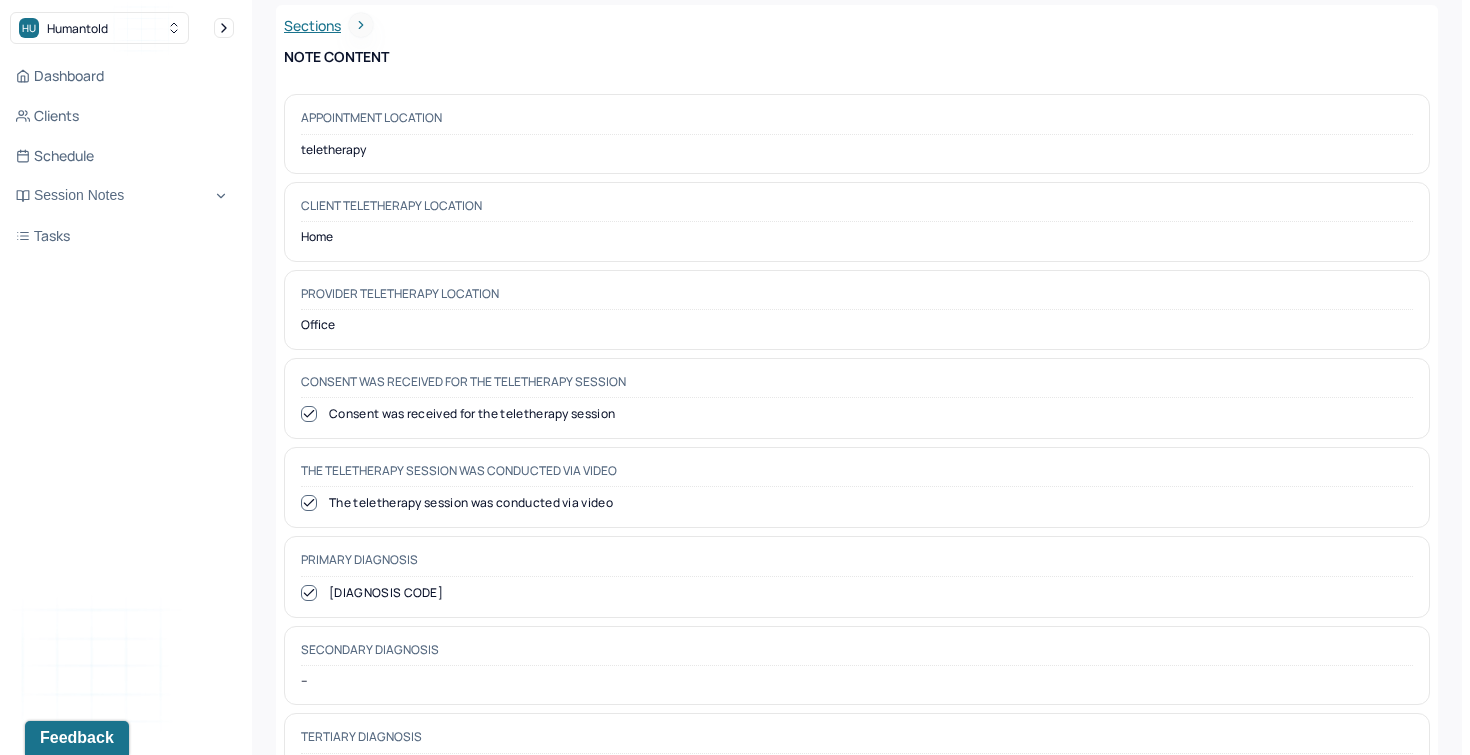 scroll, scrollTop: 0, scrollLeft: 0, axis: both 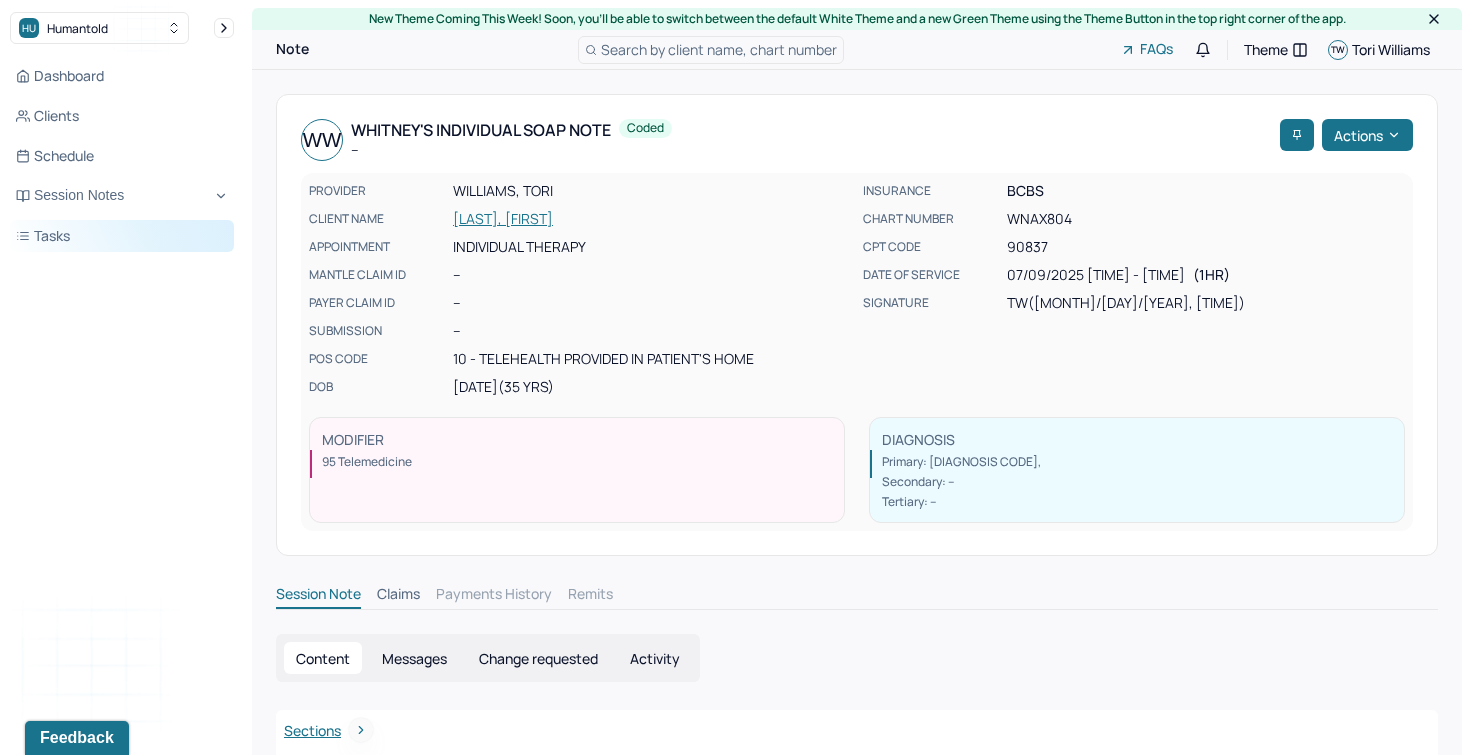 click on "Tasks" at bounding box center (122, 236) 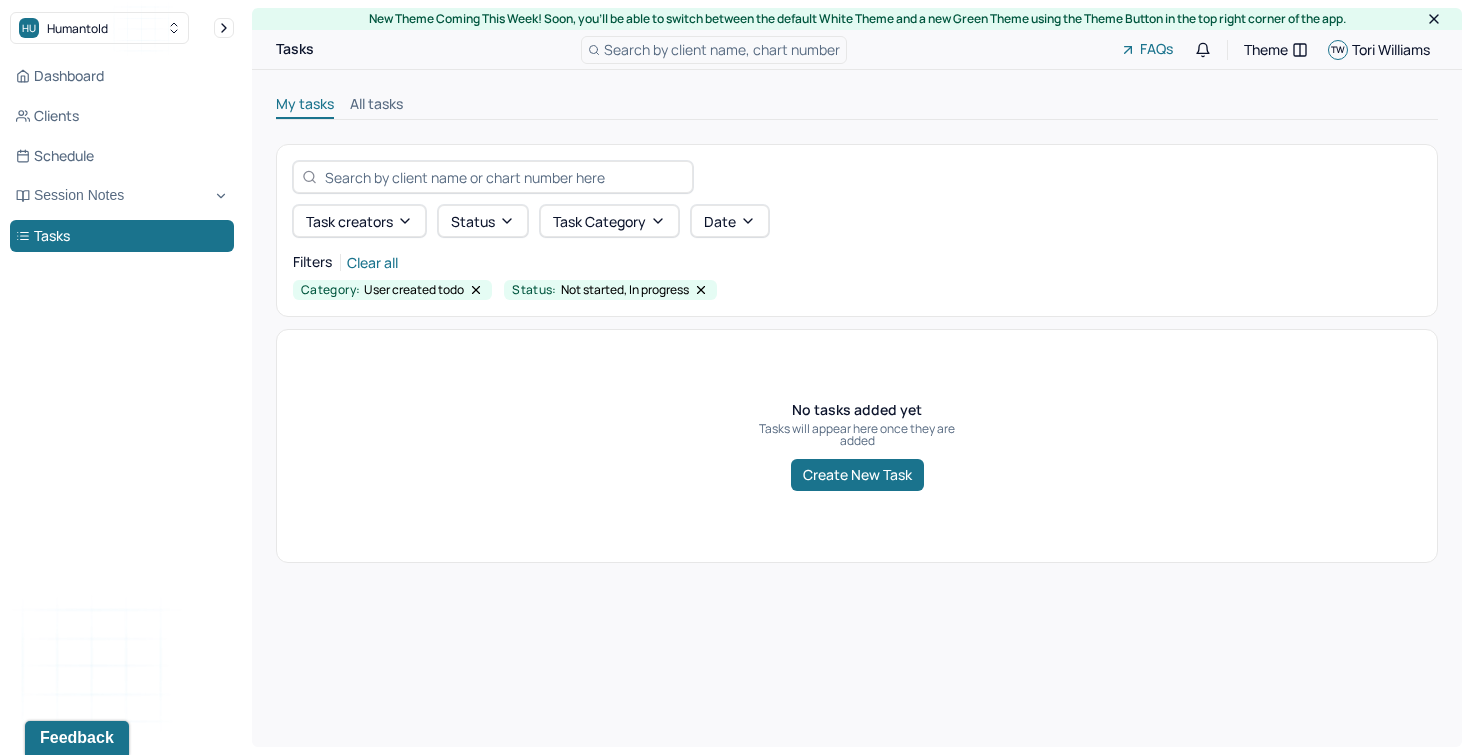 click on "All tasks" at bounding box center [376, 106] 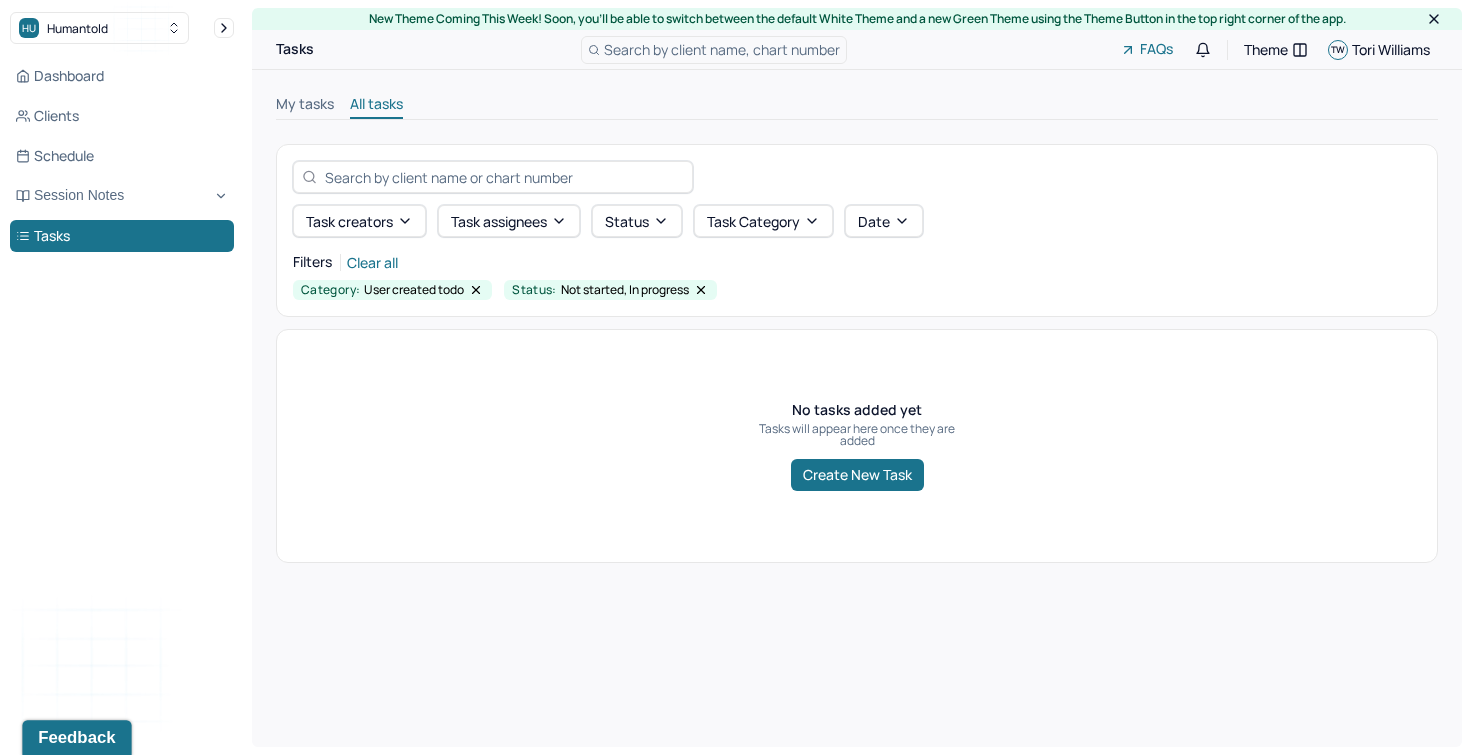 click on "Feedback" at bounding box center [76, 738] 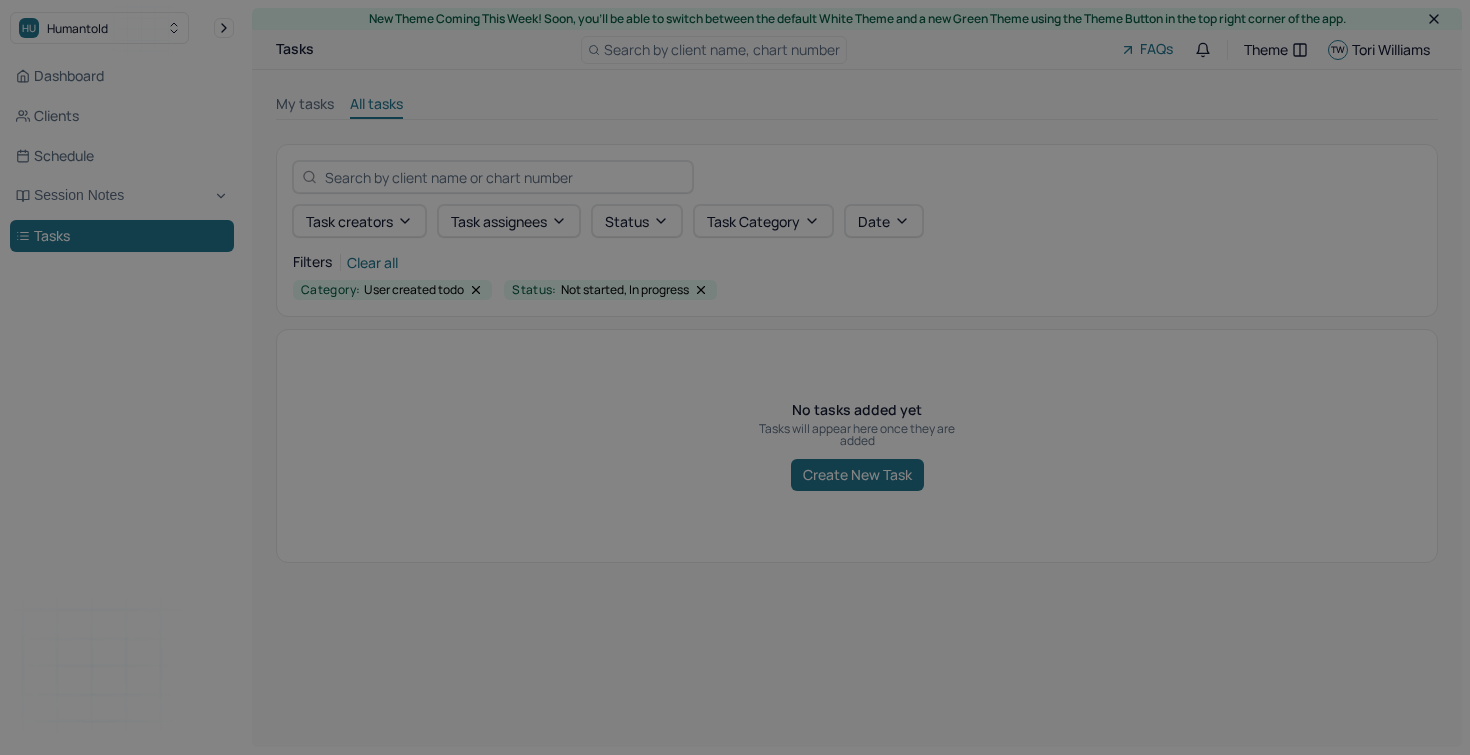 scroll, scrollTop: 0, scrollLeft: 0, axis: both 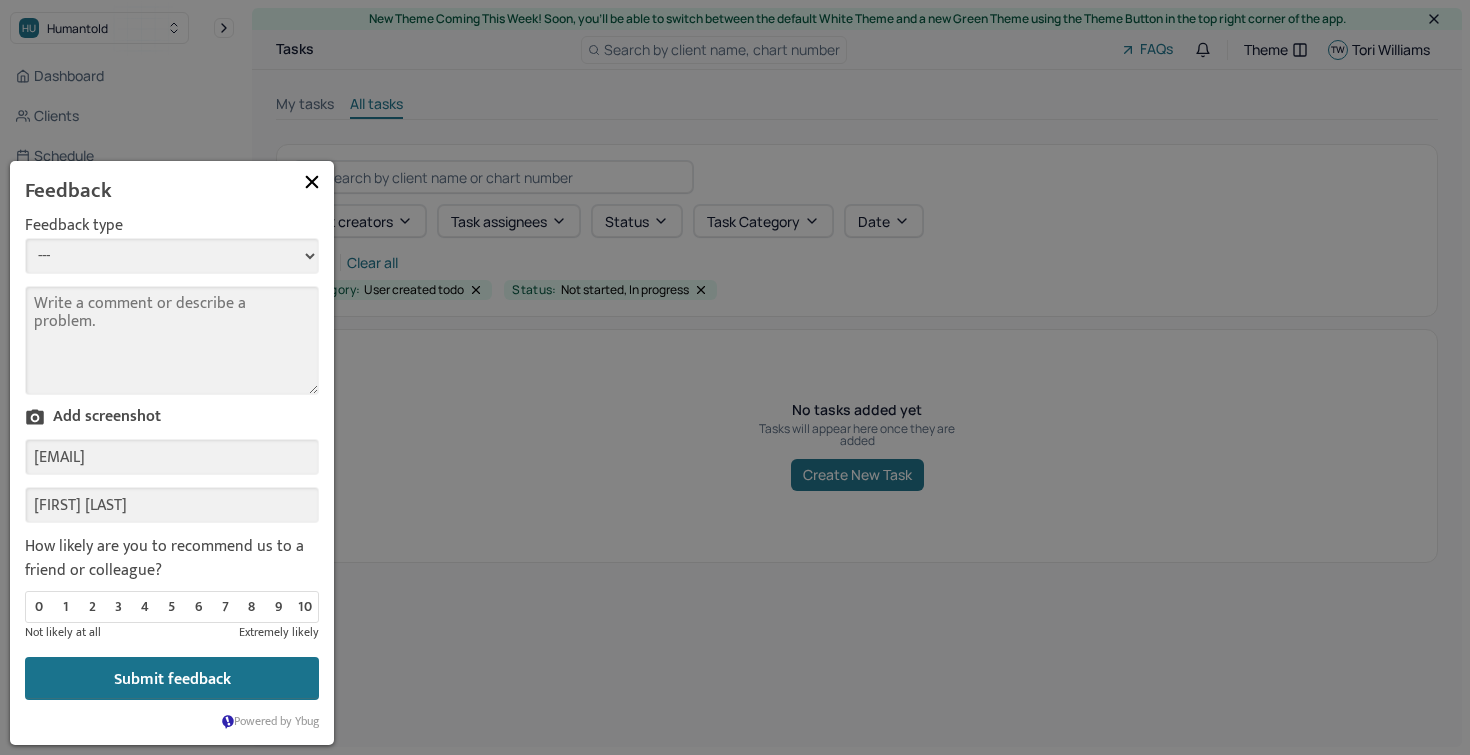 click on "--- Bug Improvement Question Feedback" at bounding box center [172, 256] 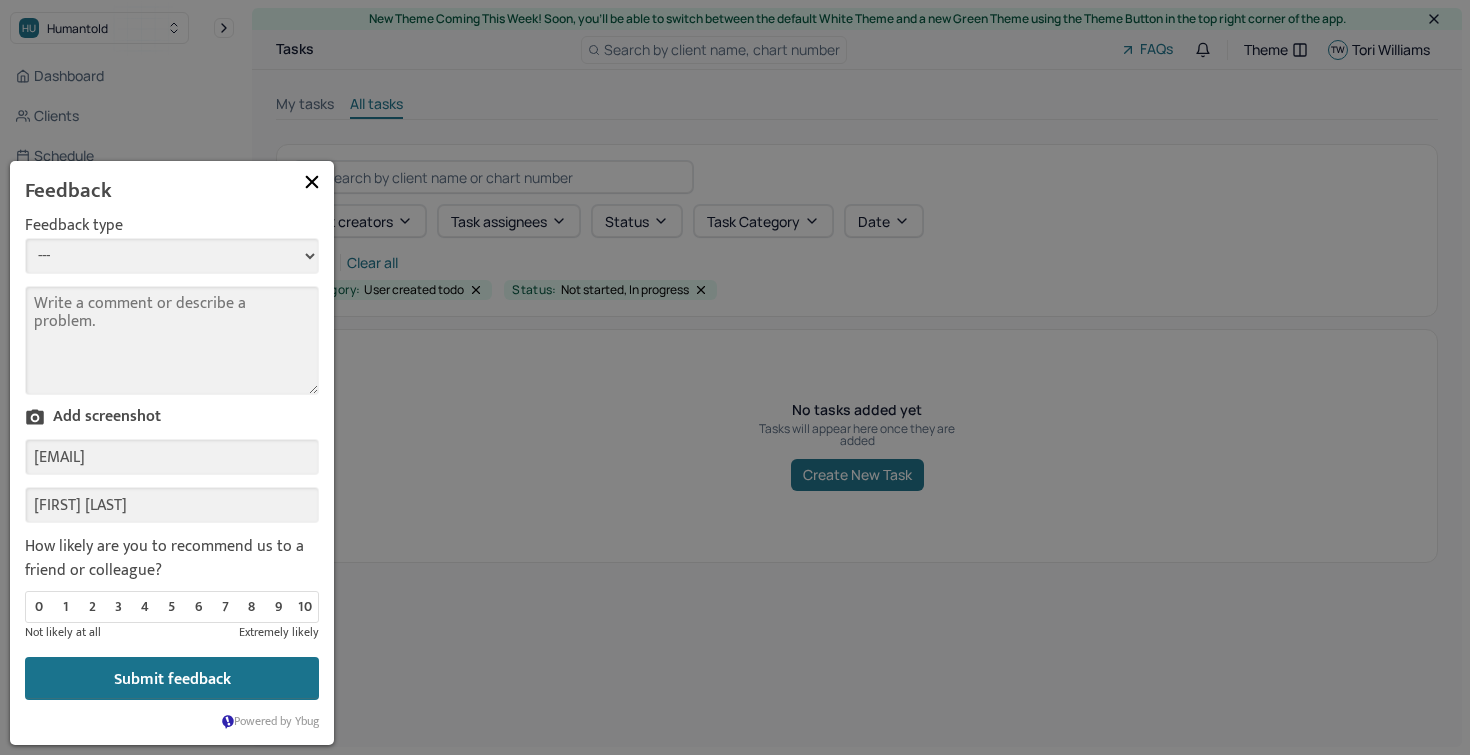 select on "4" 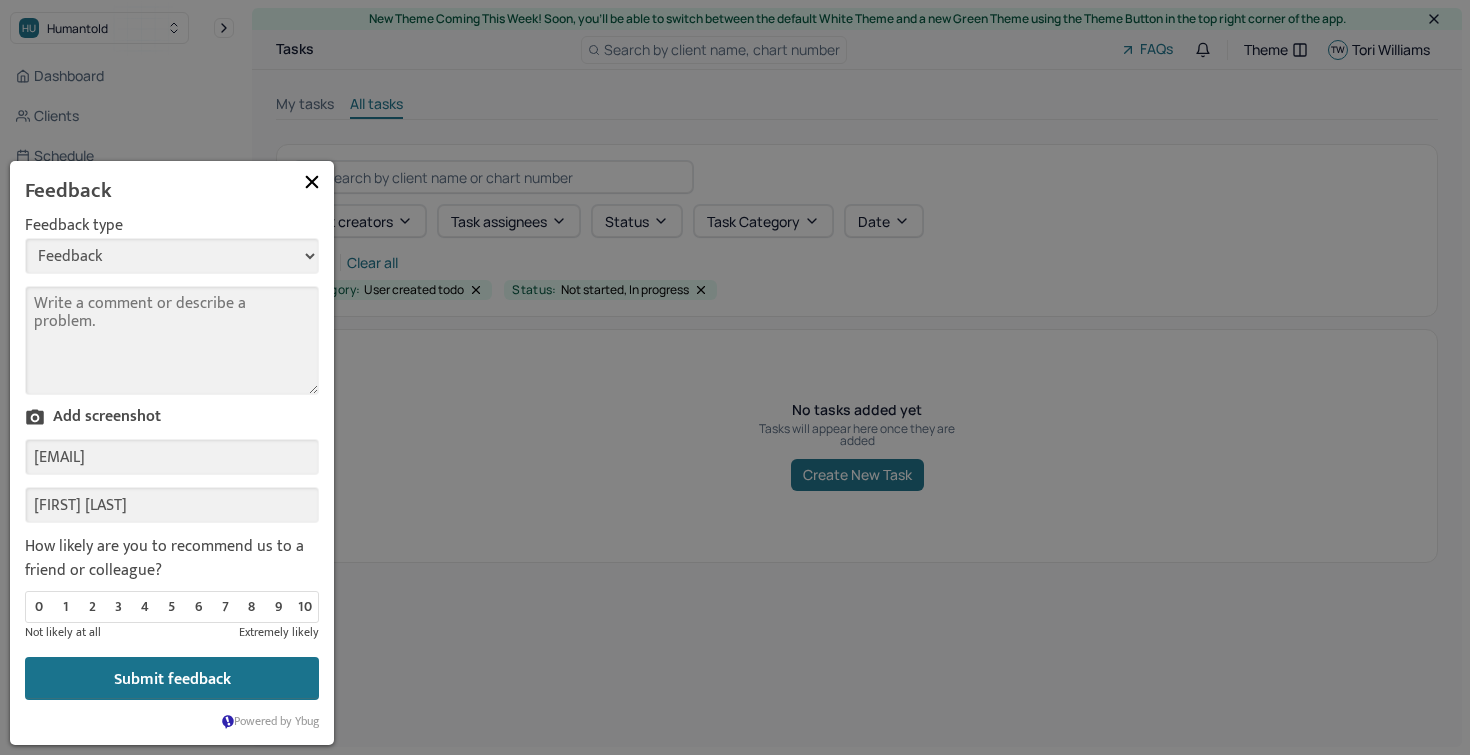 click on "Comment" at bounding box center [172, 340] 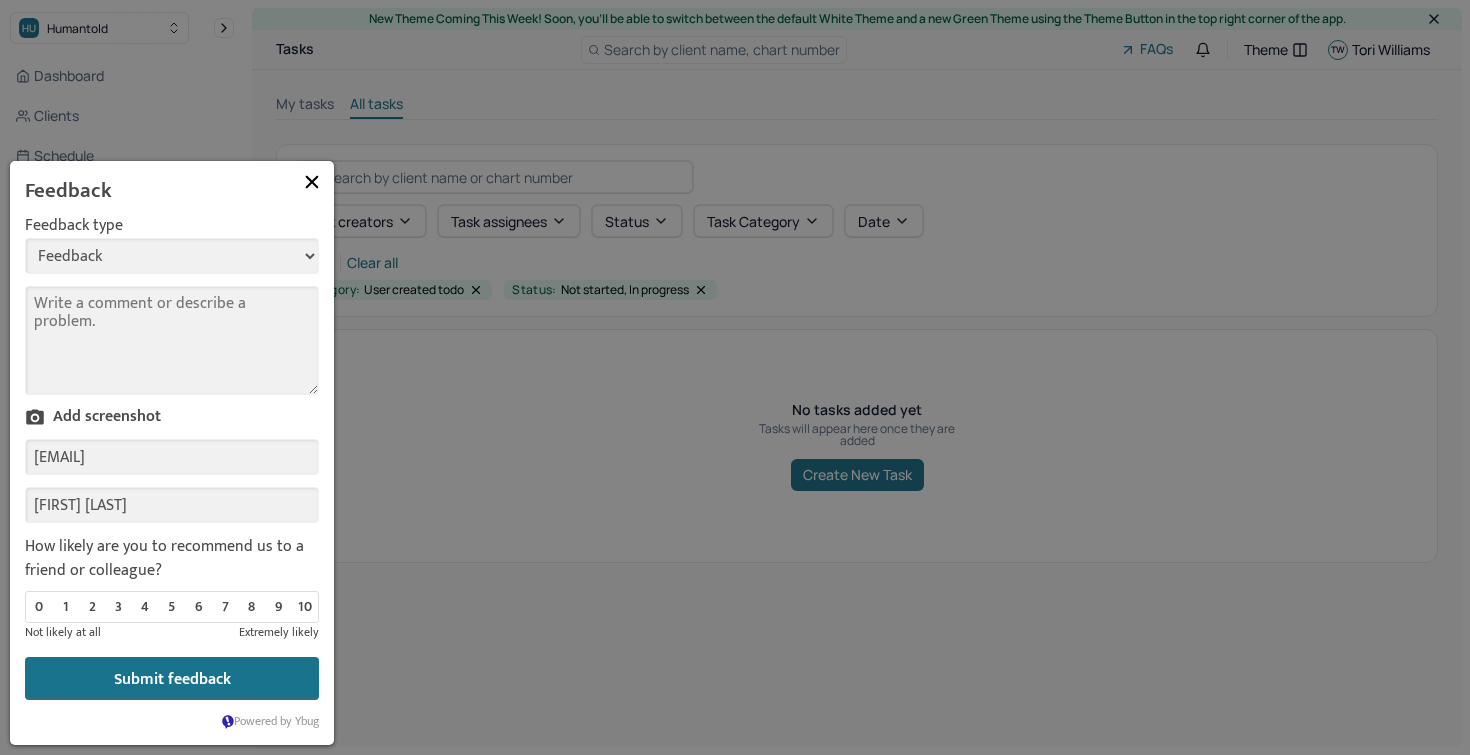 paste on "requesting access to [PERSON]'s chart to sign as supervisor on a [DATE] note." 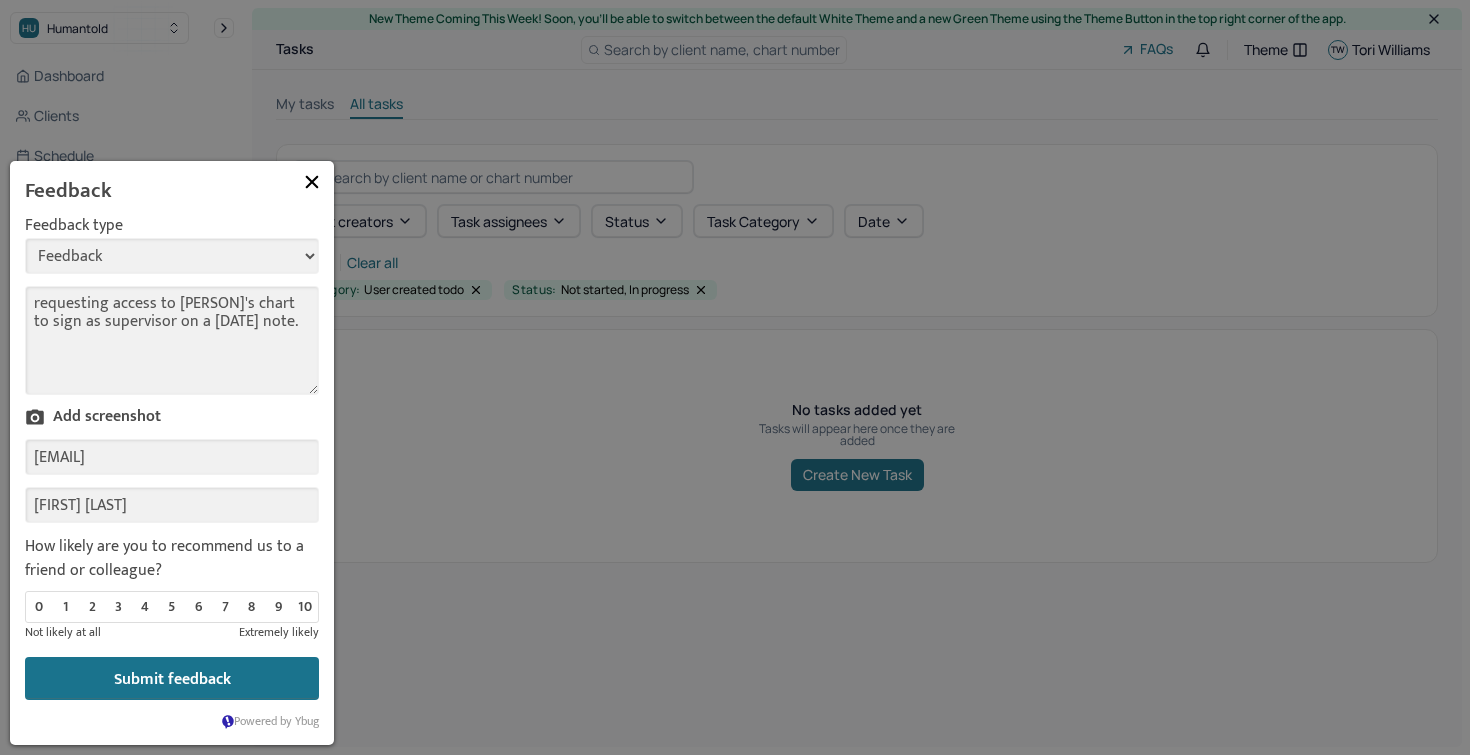 click on "requesting access to [PERSON]'s chart to sign as supervisor on a [DATE] note." at bounding box center [172, 340] 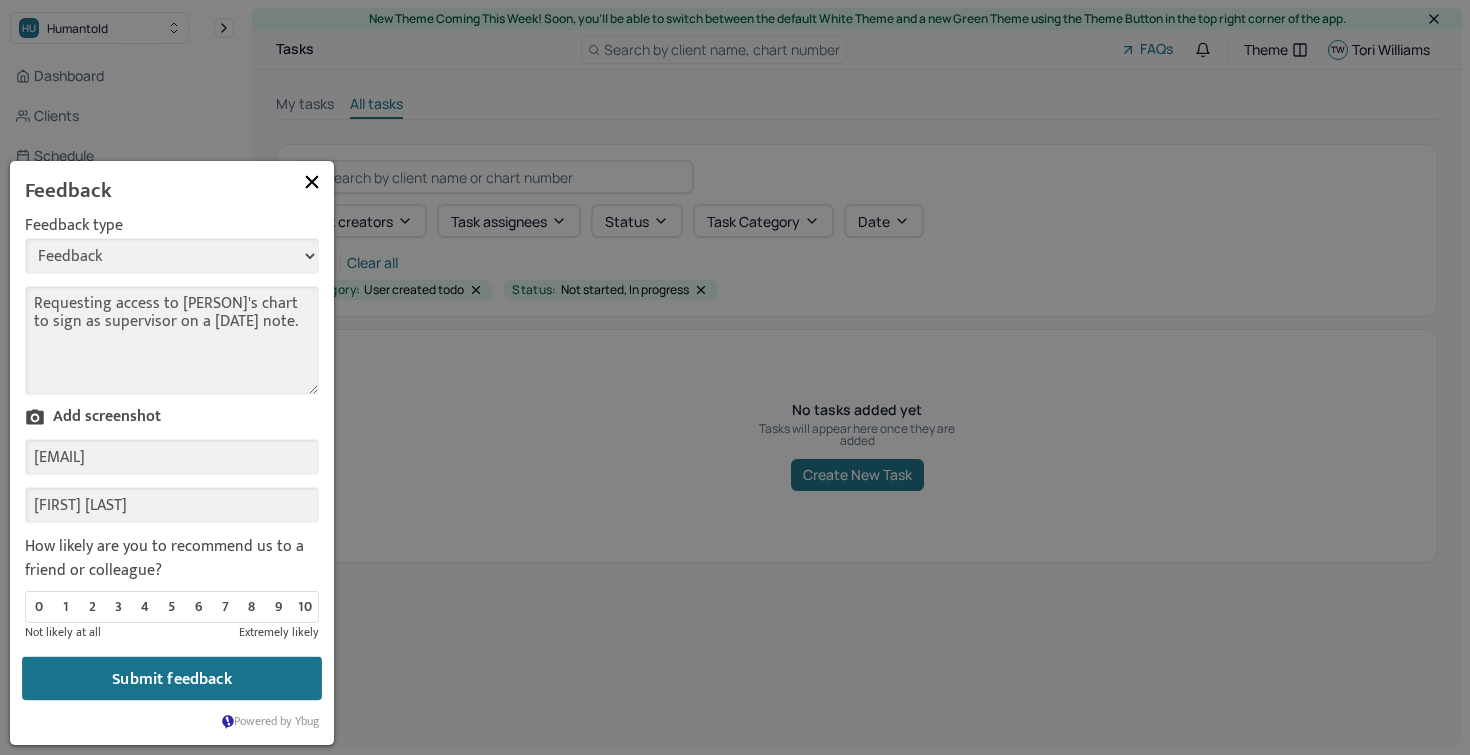 type on "Requesting access to [PERSON]'s chart to sign as supervisor on a [DATE] note." 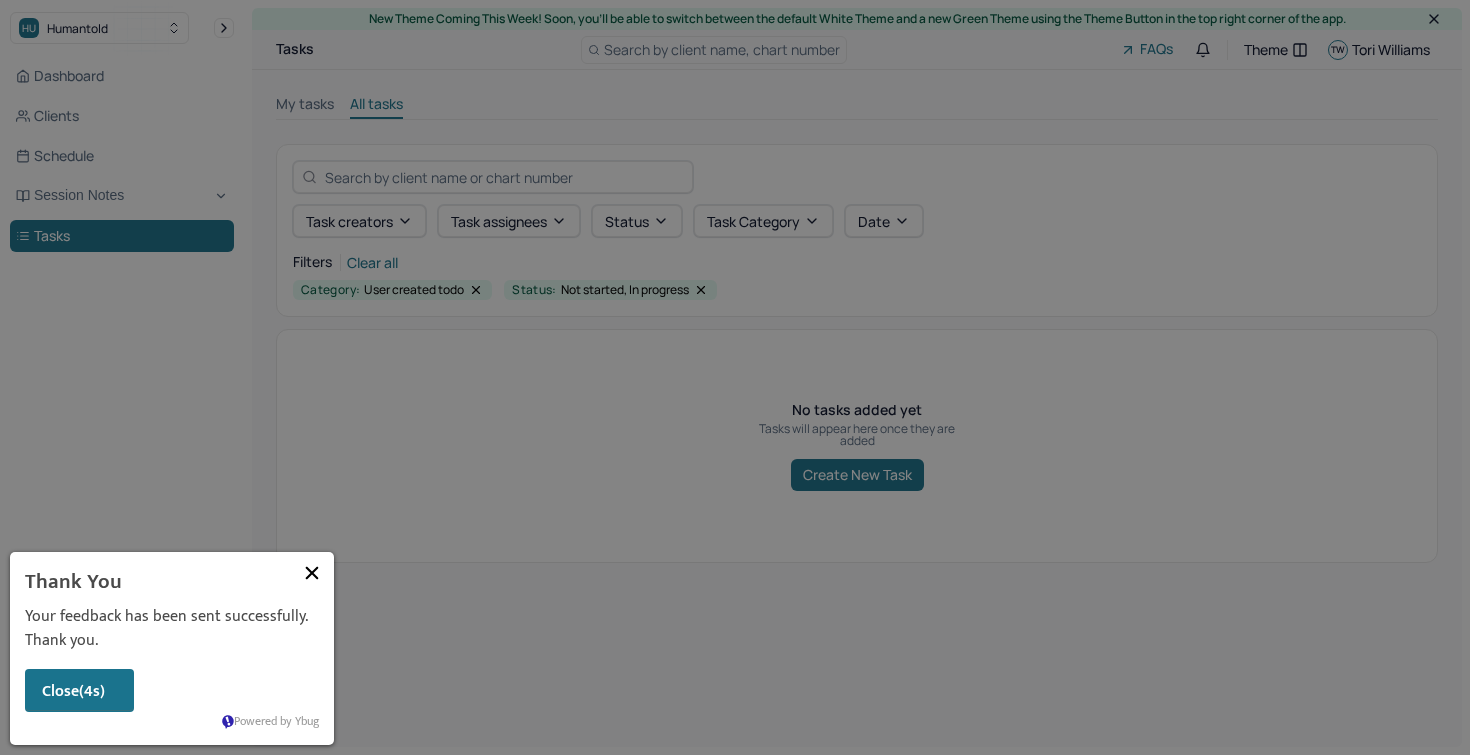 click at bounding box center [312, 573] 